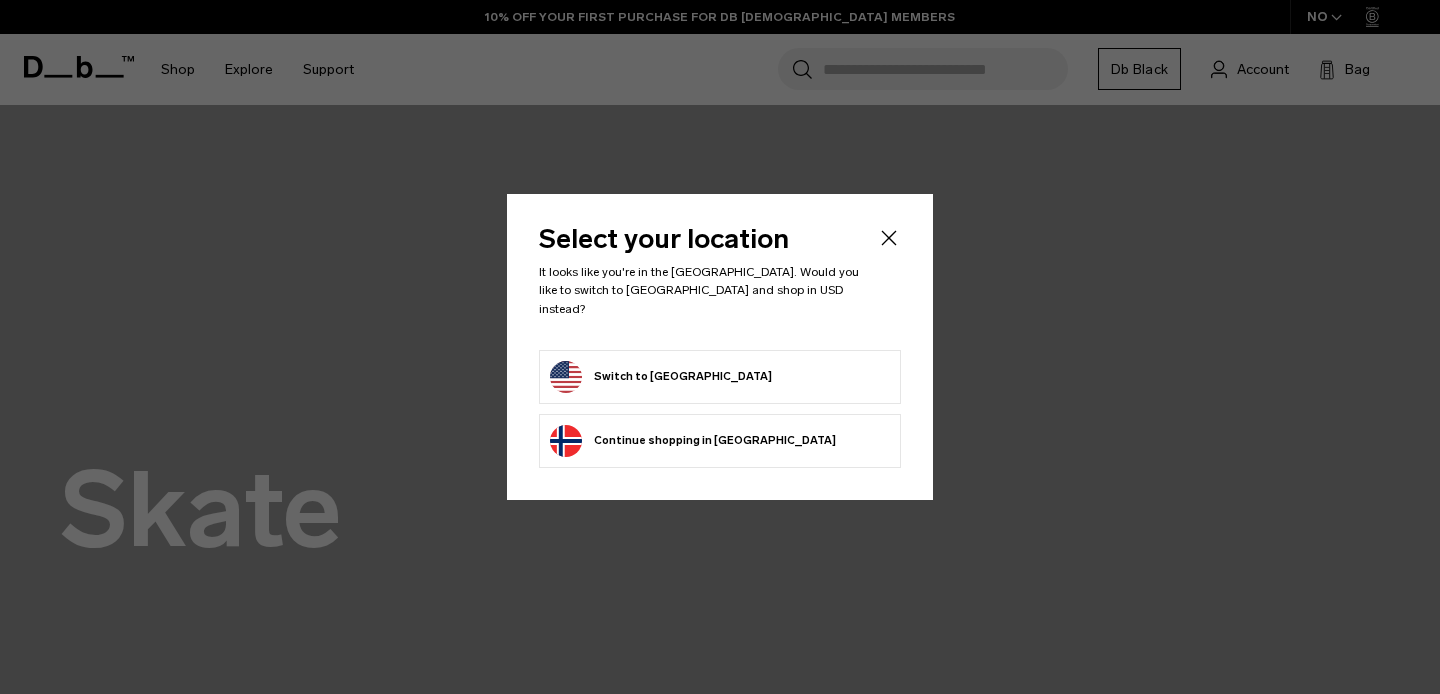 scroll, scrollTop: 0, scrollLeft: 0, axis: both 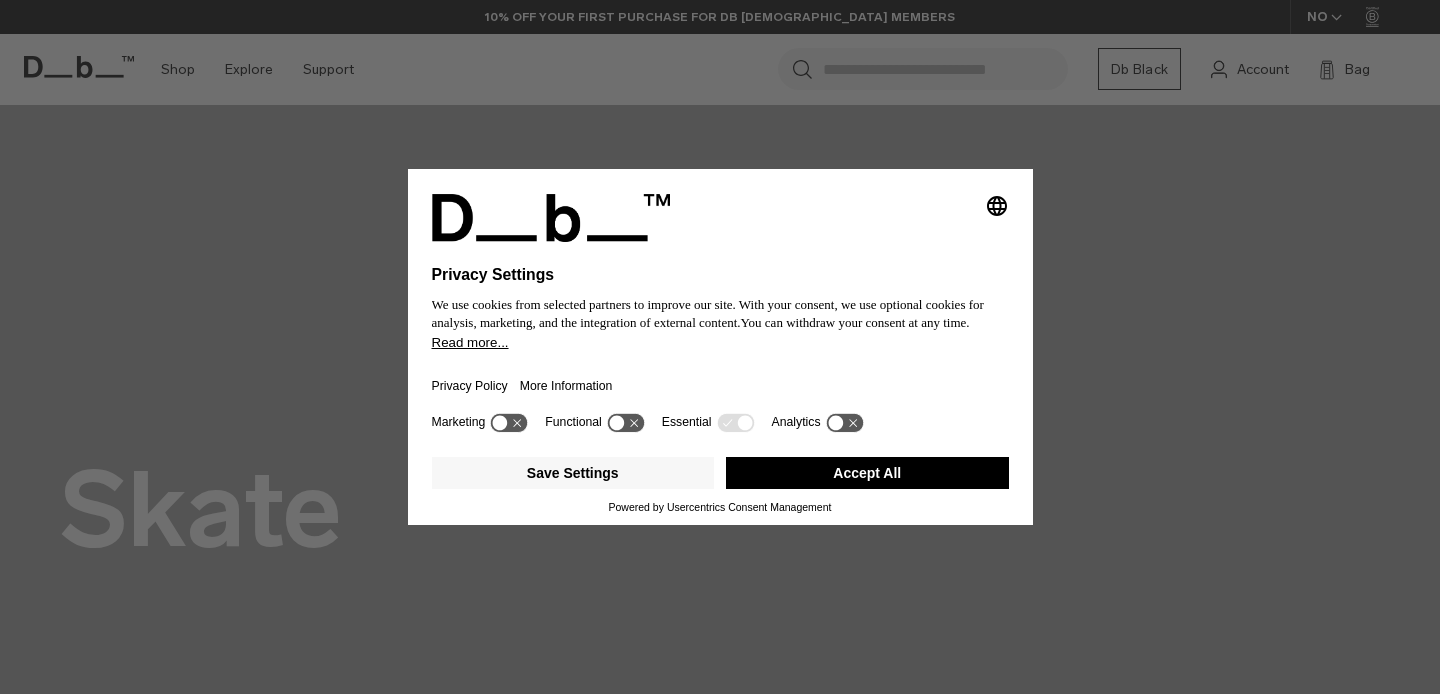 click on "Selecting an option will immediately change the language Privacy Settings We use cookies from selected partners to improve our site. With your consent, we use optional cookies for analysis, marketing, and the integration of external content.  You can withdraw your consent at any time. Read more... Privacy Policy More Information Marketing Functional Essential Analytics Save Settings Accept All Powered by   Usercentrics Consent Management" at bounding box center [720, 347] 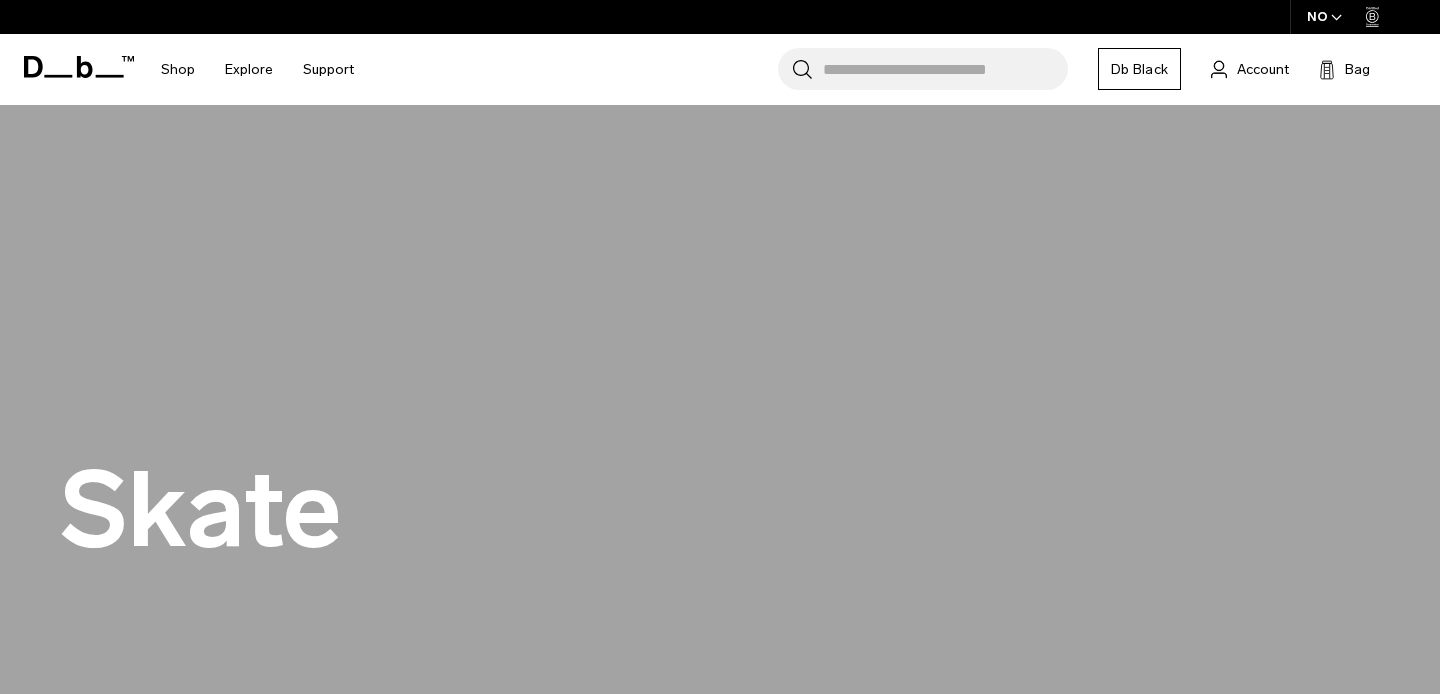 scroll, scrollTop: 0, scrollLeft: 0, axis: both 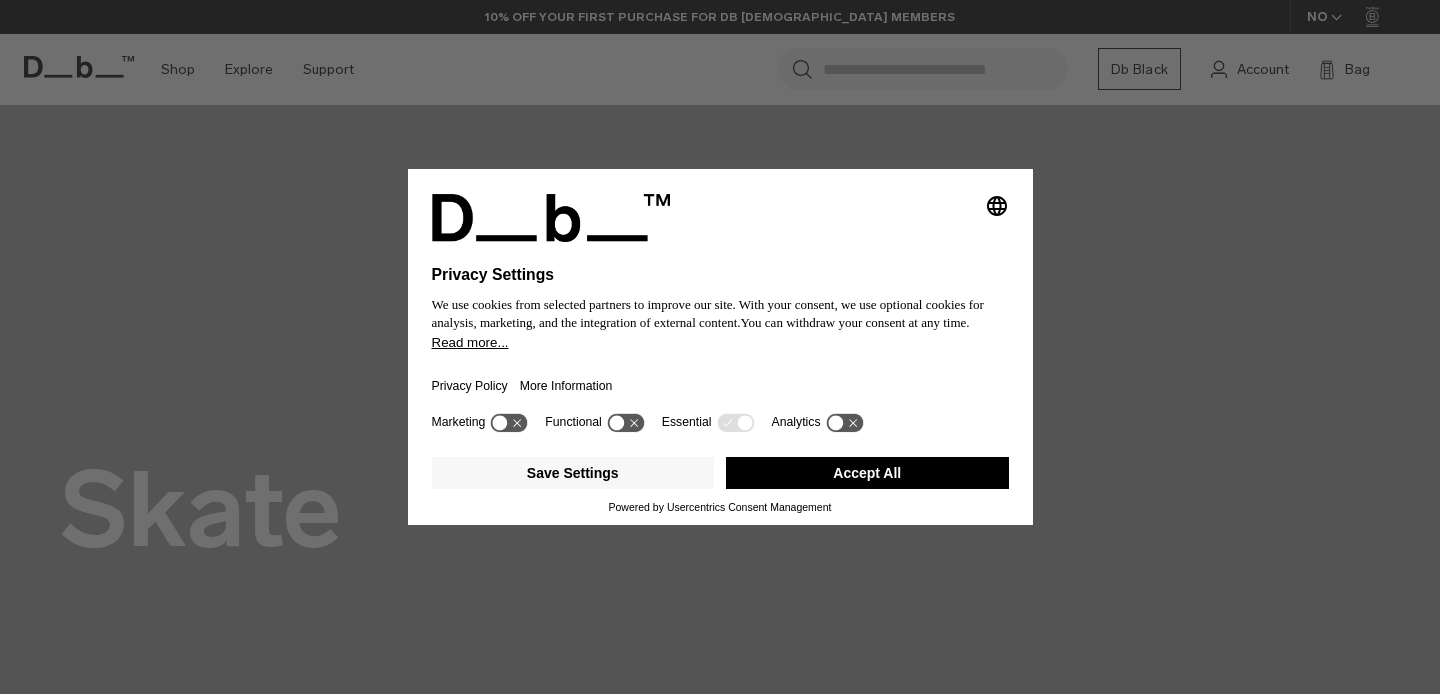 click on "Accept All" at bounding box center [867, 473] 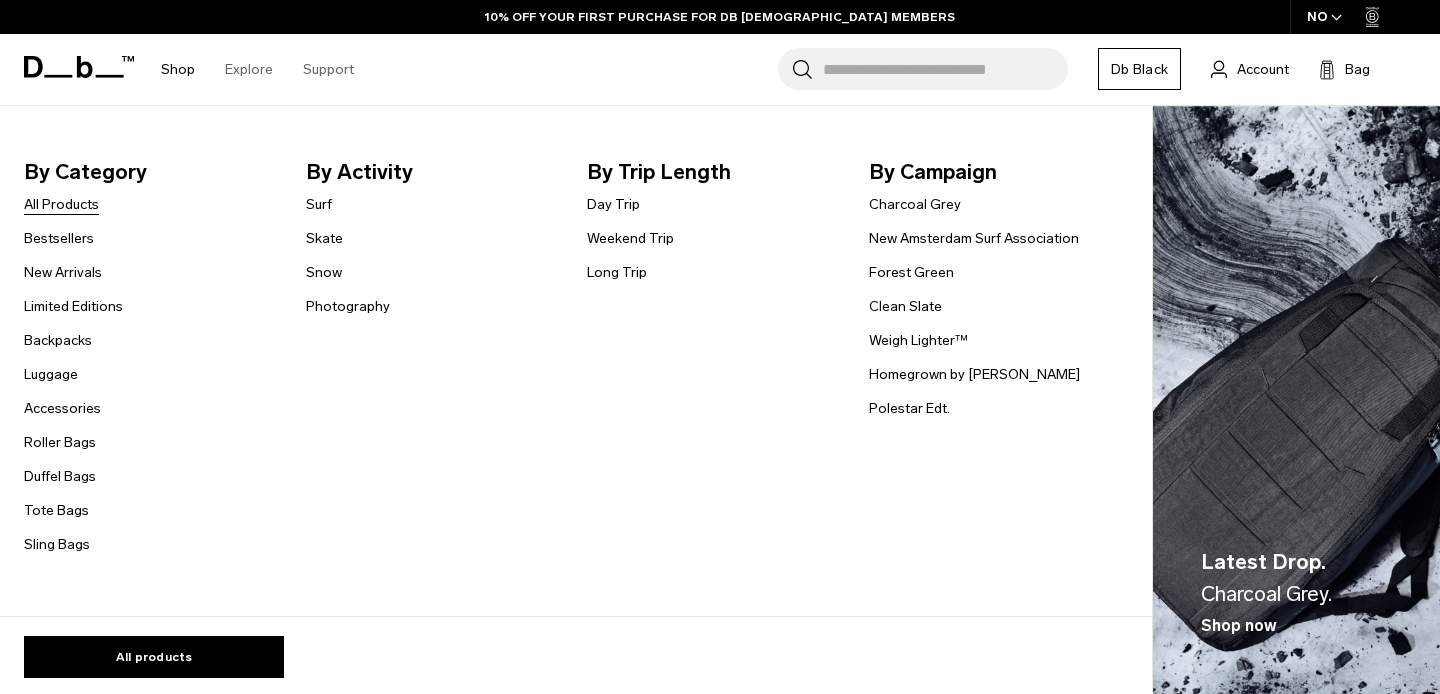 click on "All Products" at bounding box center (61, 204) 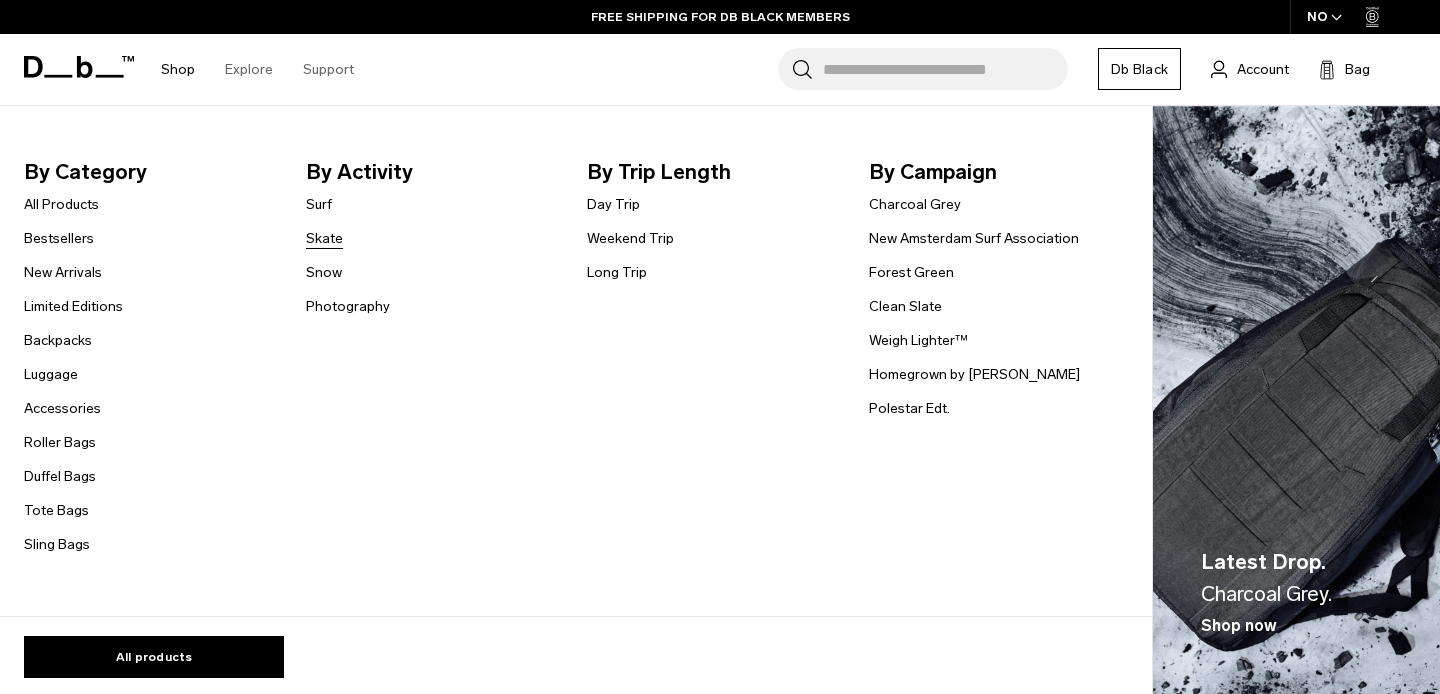 click on "Skate" at bounding box center [324, 238] 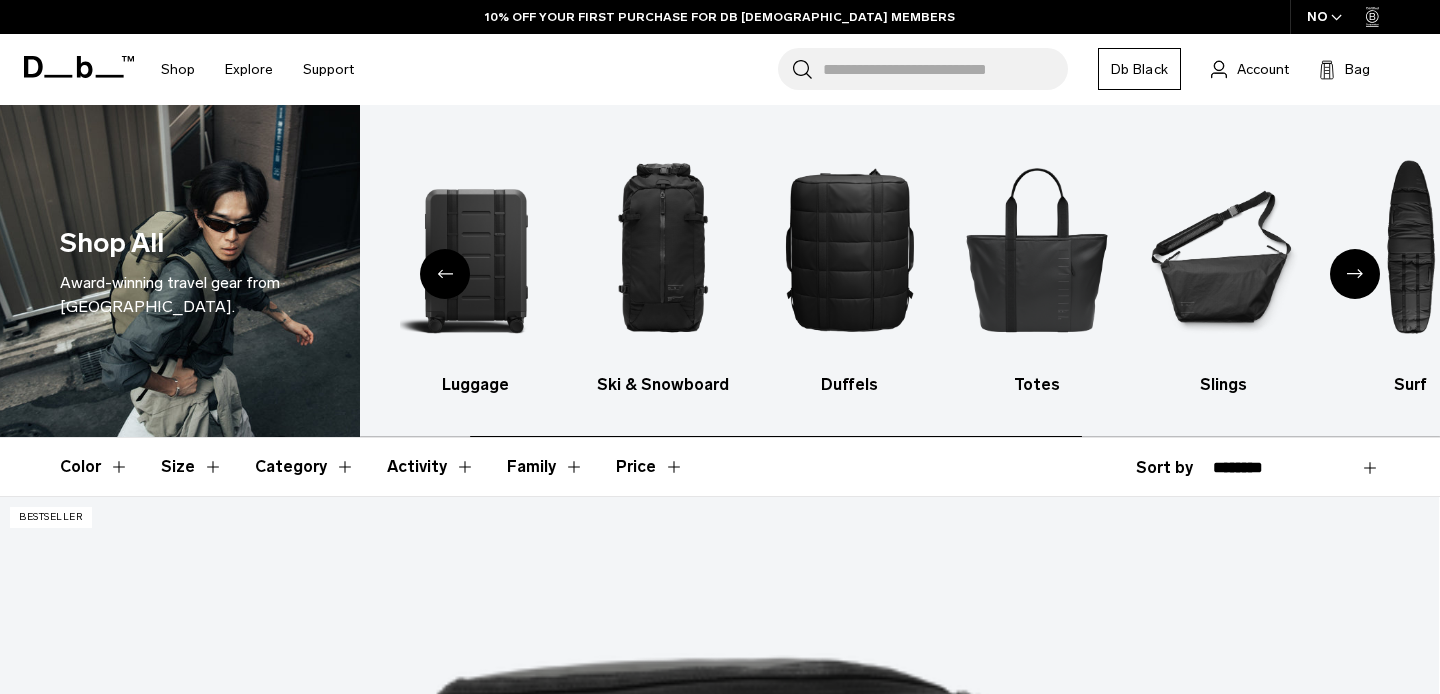 scroll, scrollTop: 0, scrollLeft: 0, axis: both 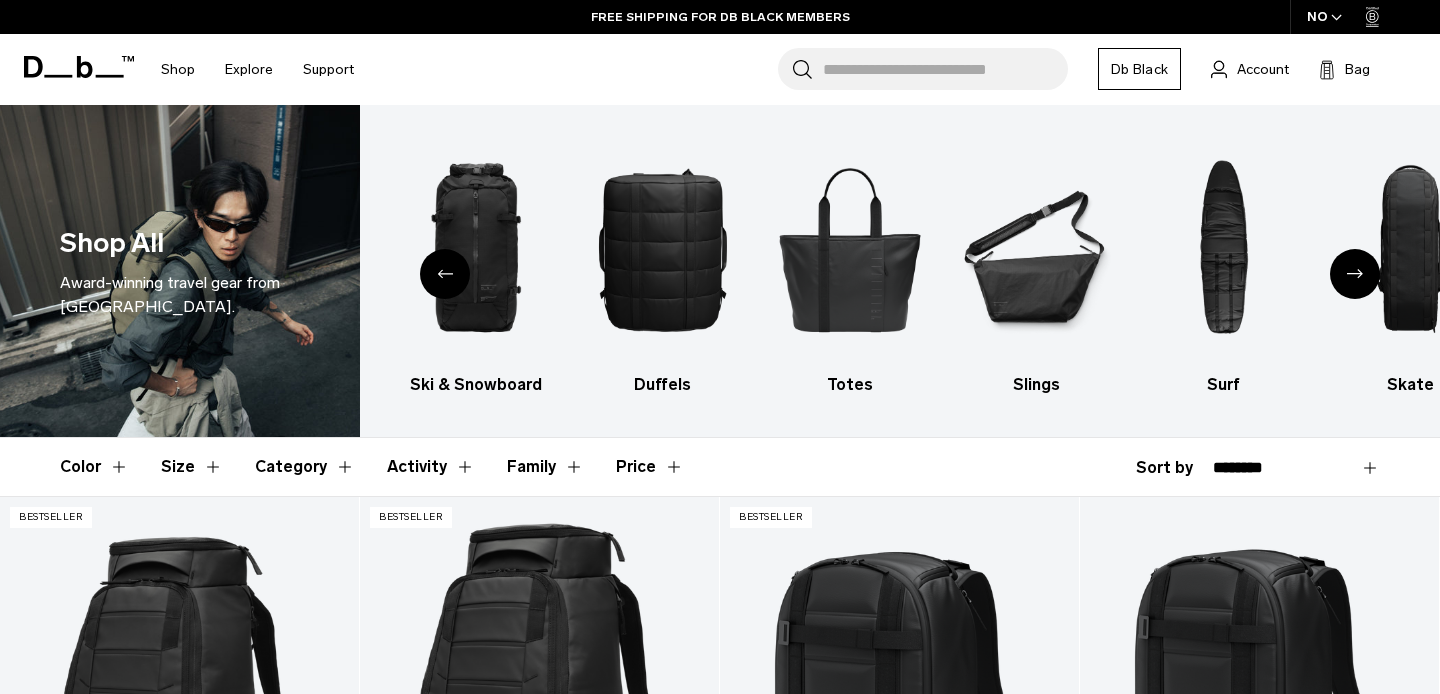 click on "Db Black" at bounding box center [1139, 69] 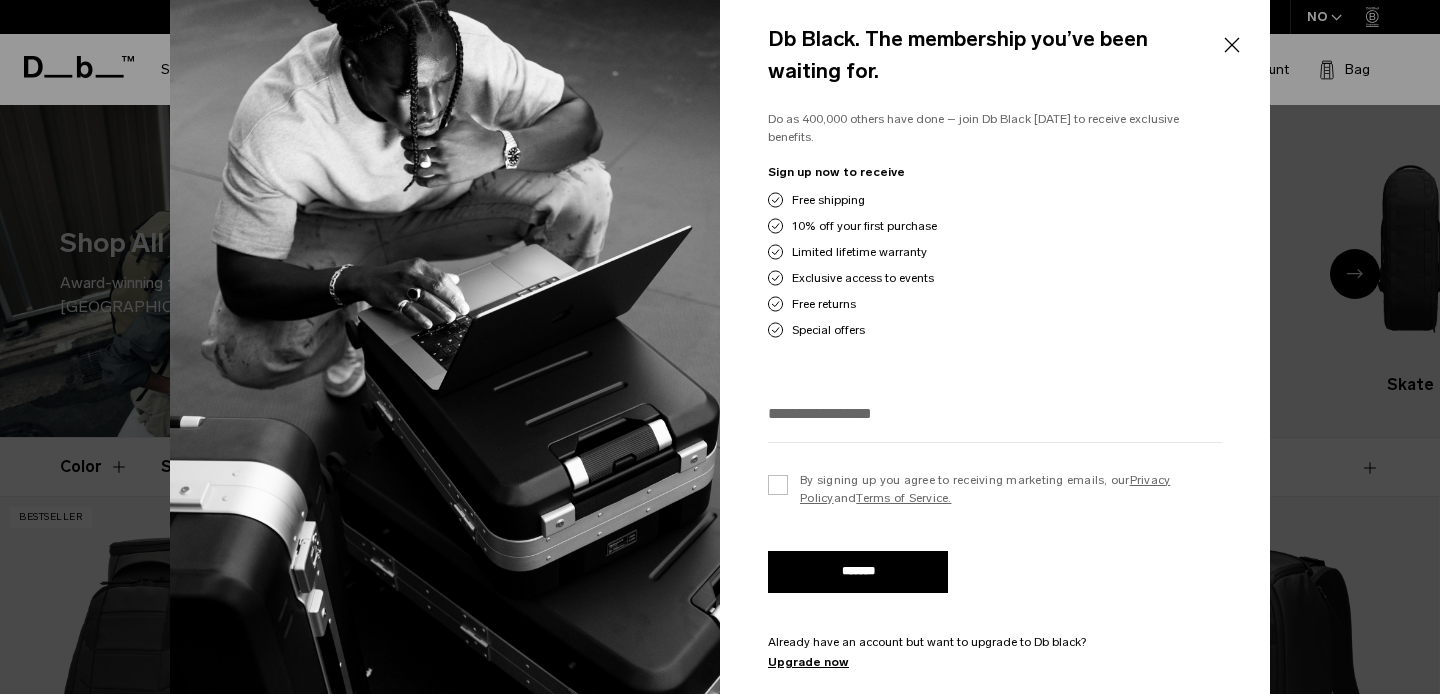 click on "Close" at bounding box center [1231, 45] 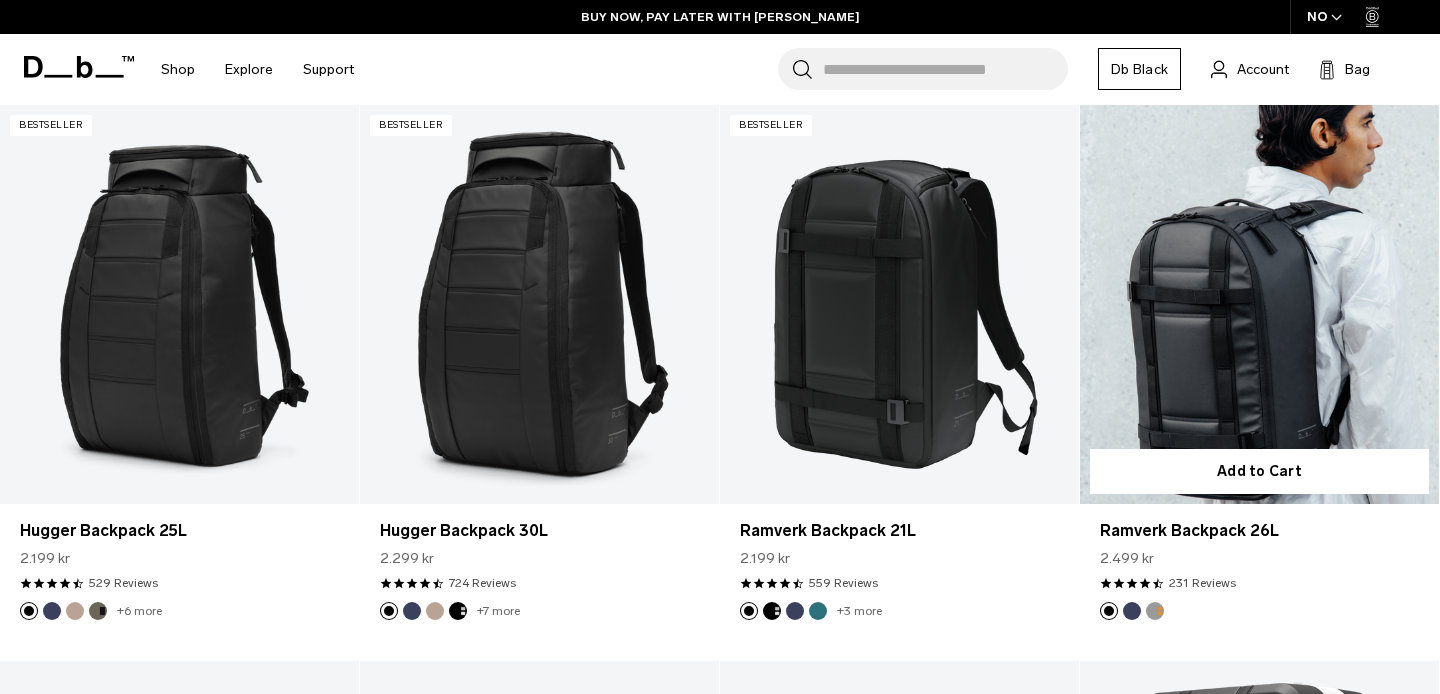 scroll, scrollTop: 0, scrollLeft: 0, axis: both 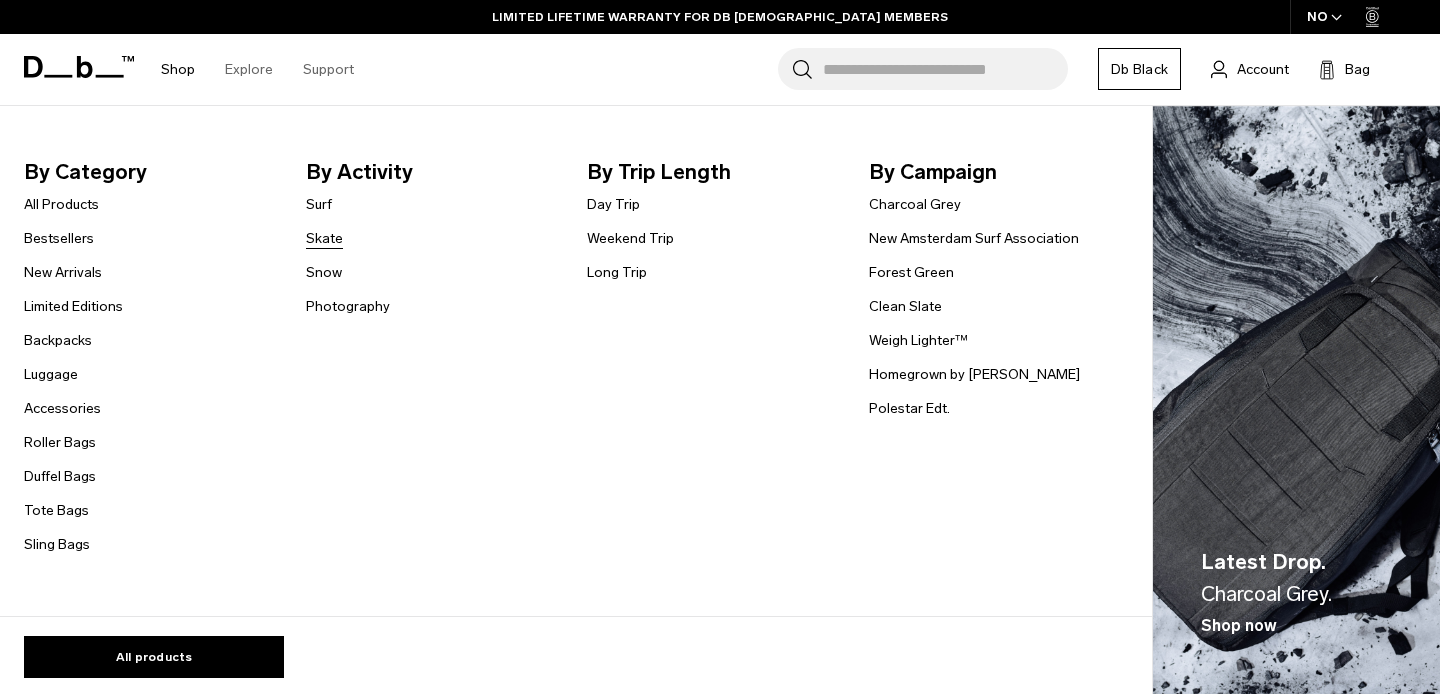 click on "Skate" at bounding box center [324, 238] 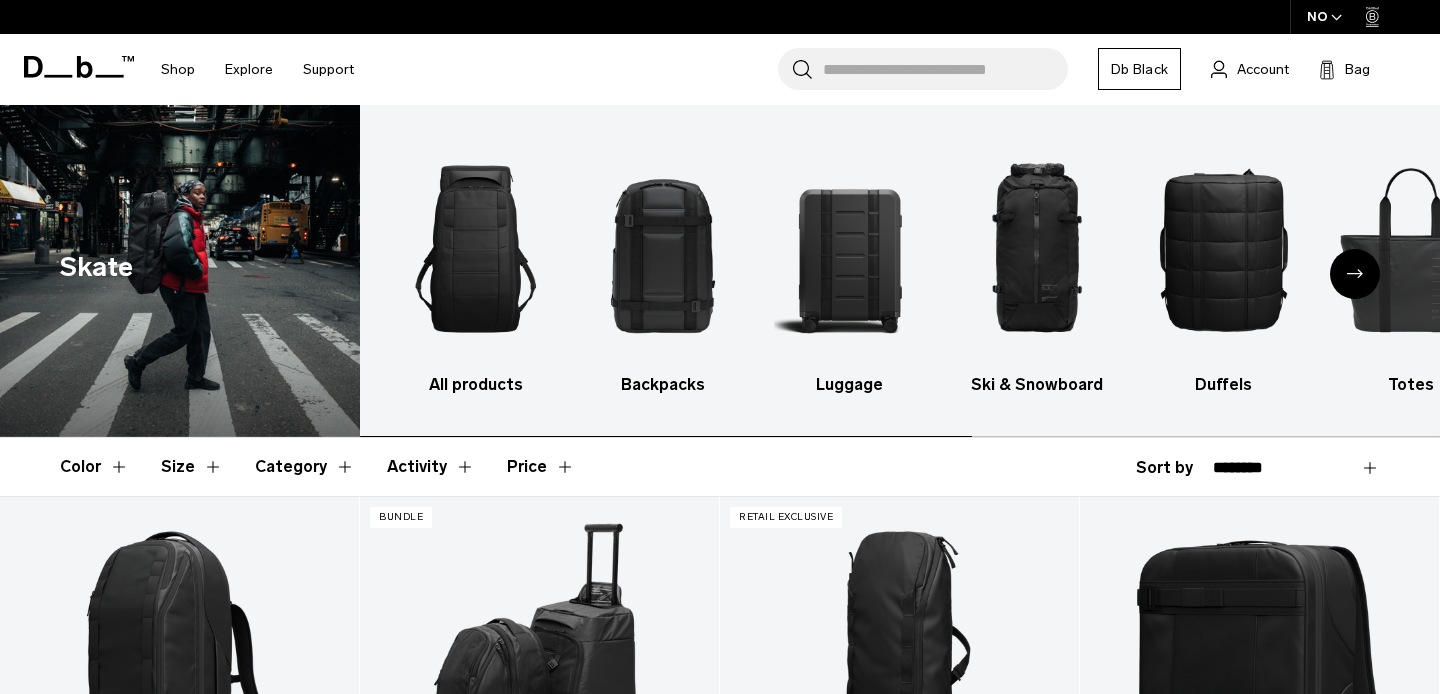 scroll, scrollTop: 0, scrollLeft: 0, axis: both 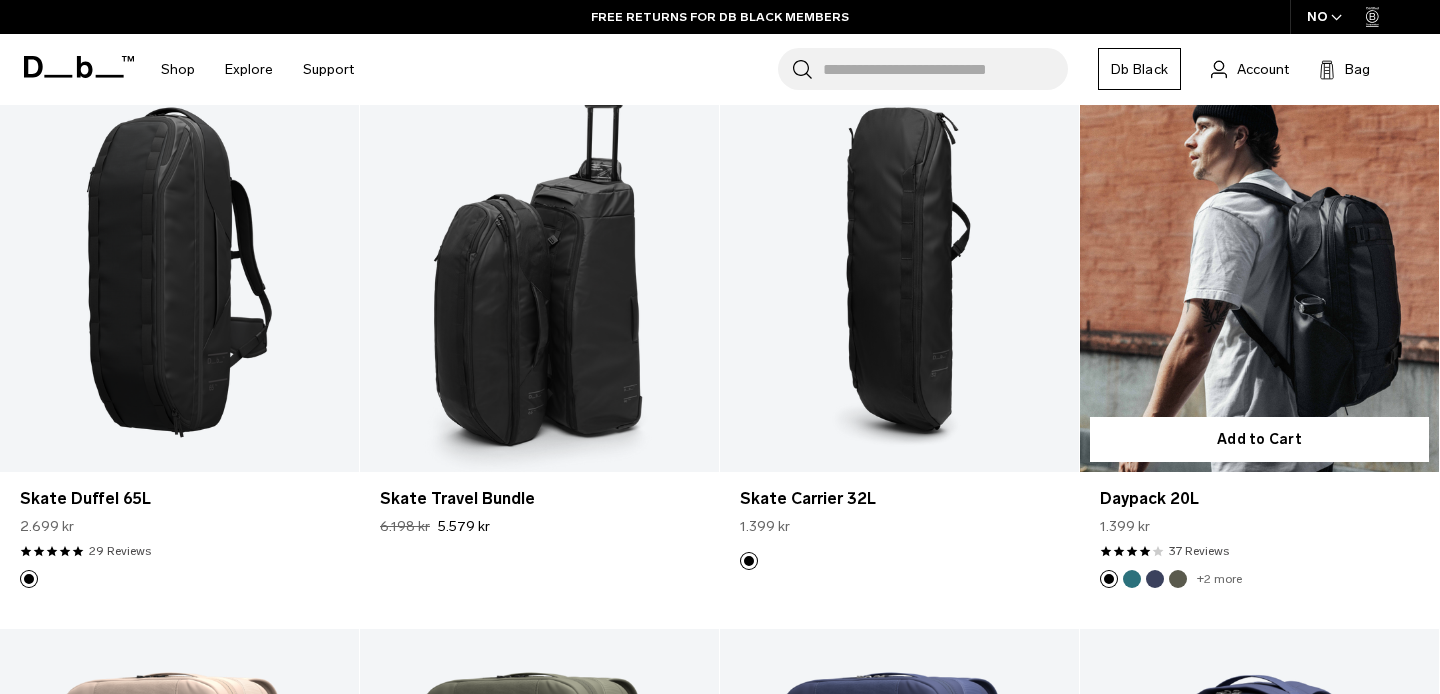 click at bounding box center [1259, 272] 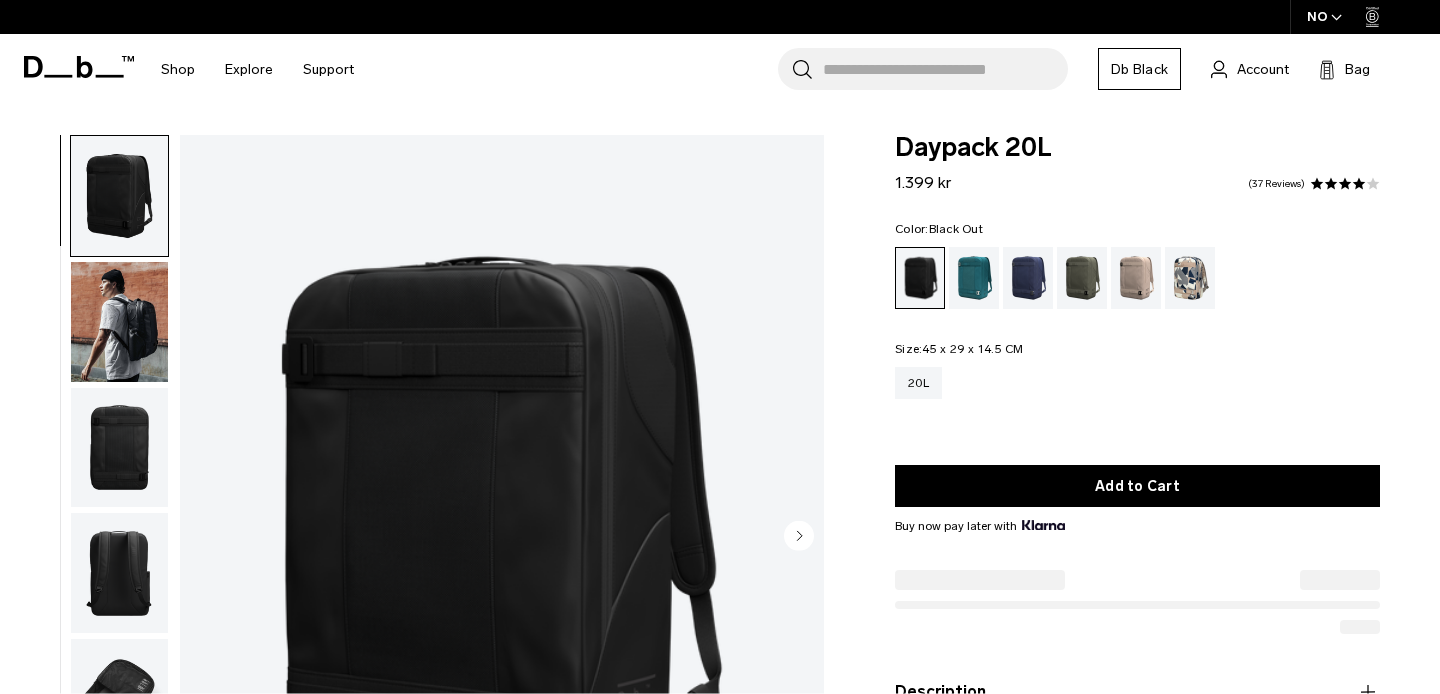 scroll, scrollTop: 0, scrollLeft: 0, axis: both 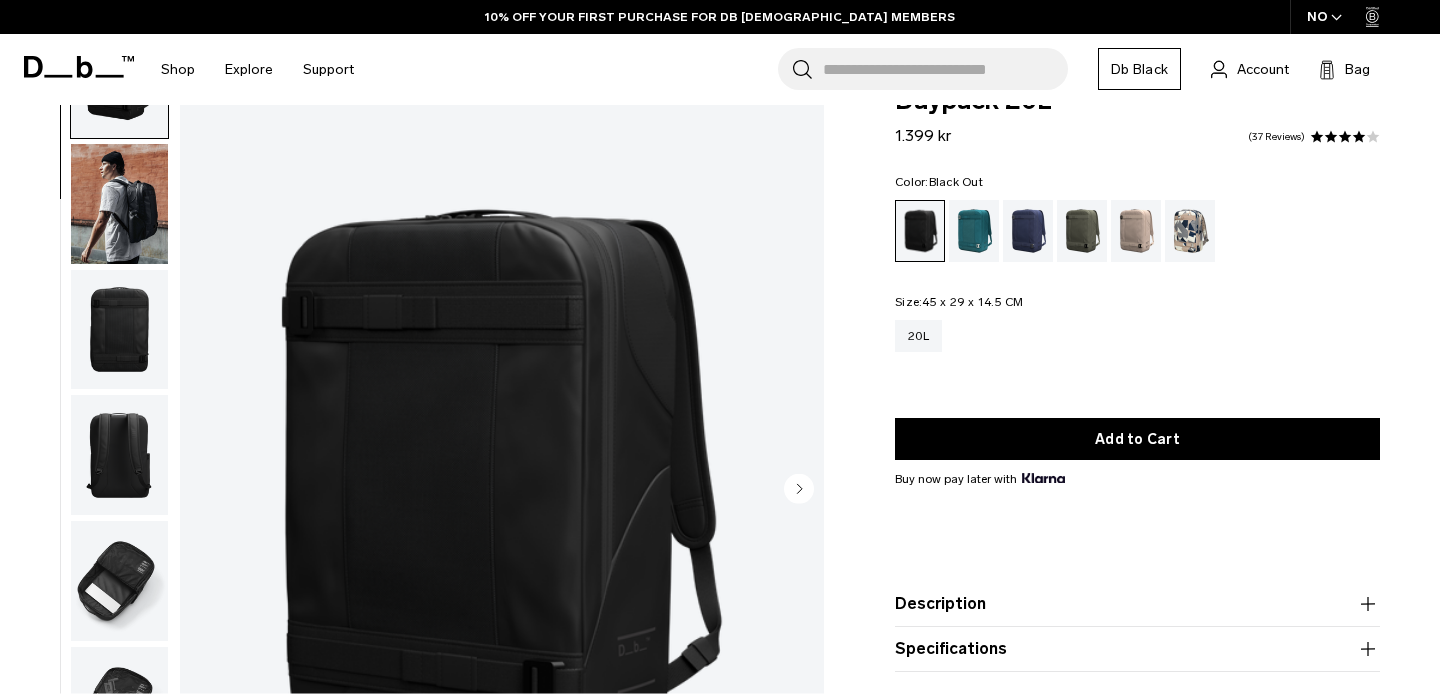 click at bounding box center [119, 581] 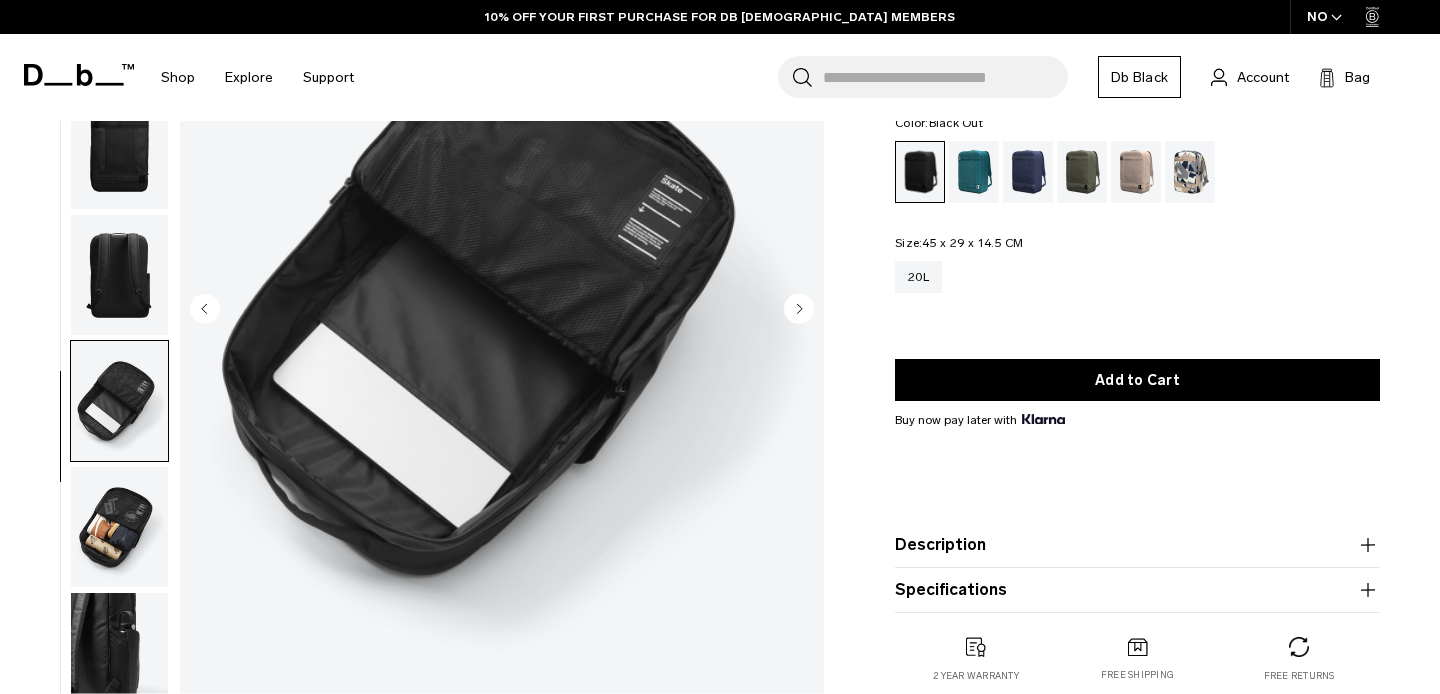 scroll, scrollTop: 249, scrollLeft: 0, axis: vertical 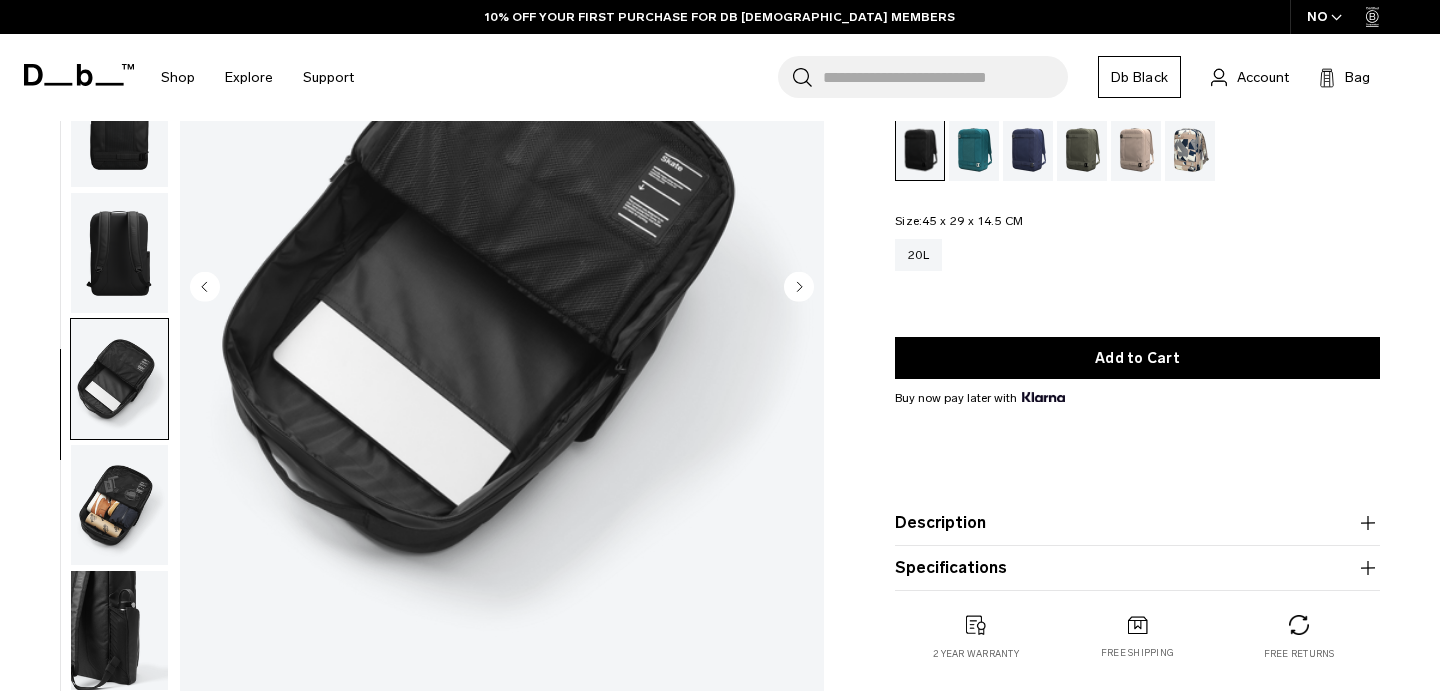 click at bounding box center (119, 505) 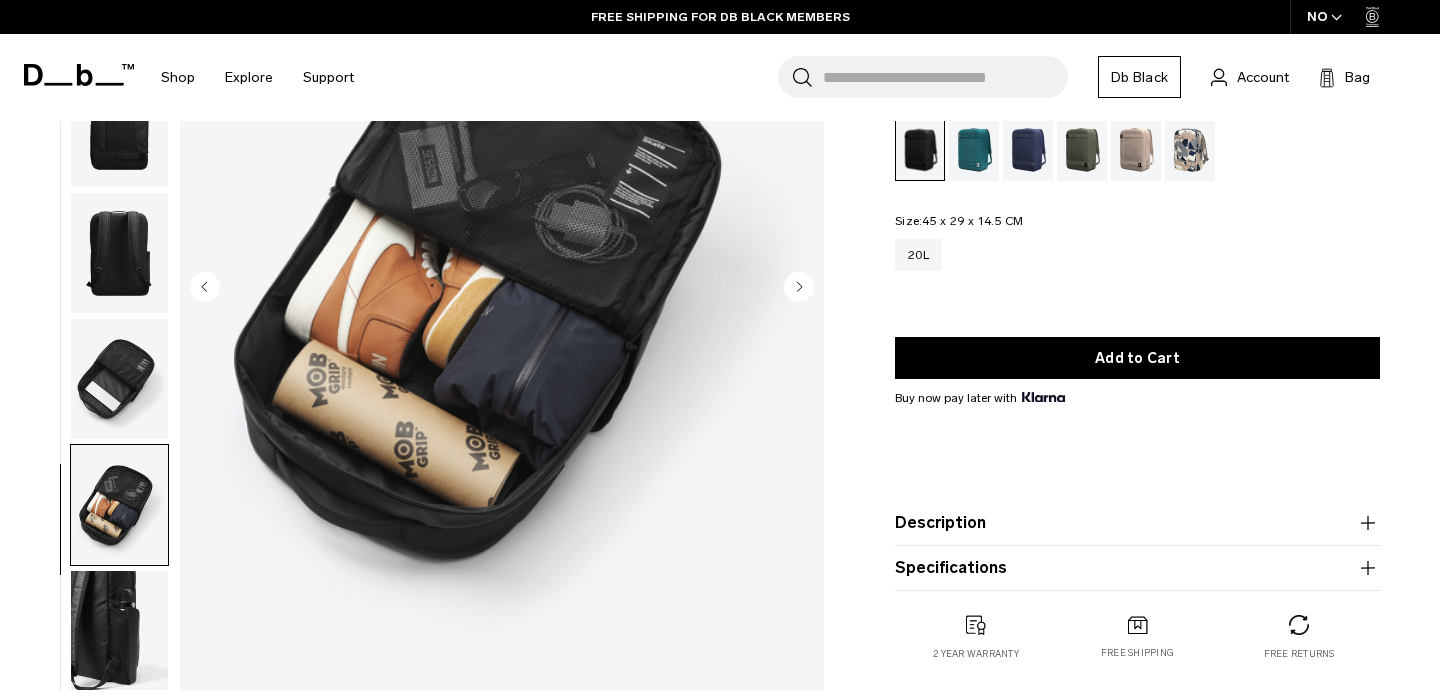 click at bounding box center [119, 631] 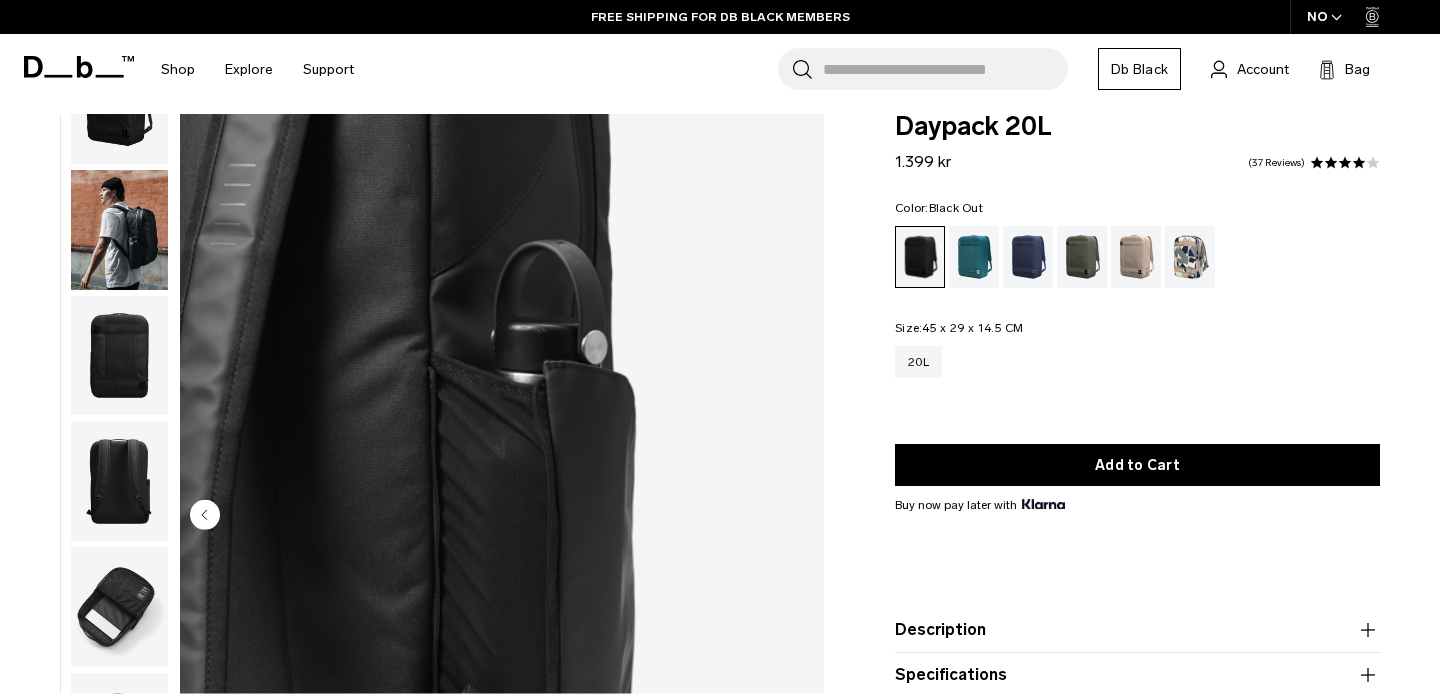 scroll, scrollTop: 21, scrollLeft: 0, axis: vertical 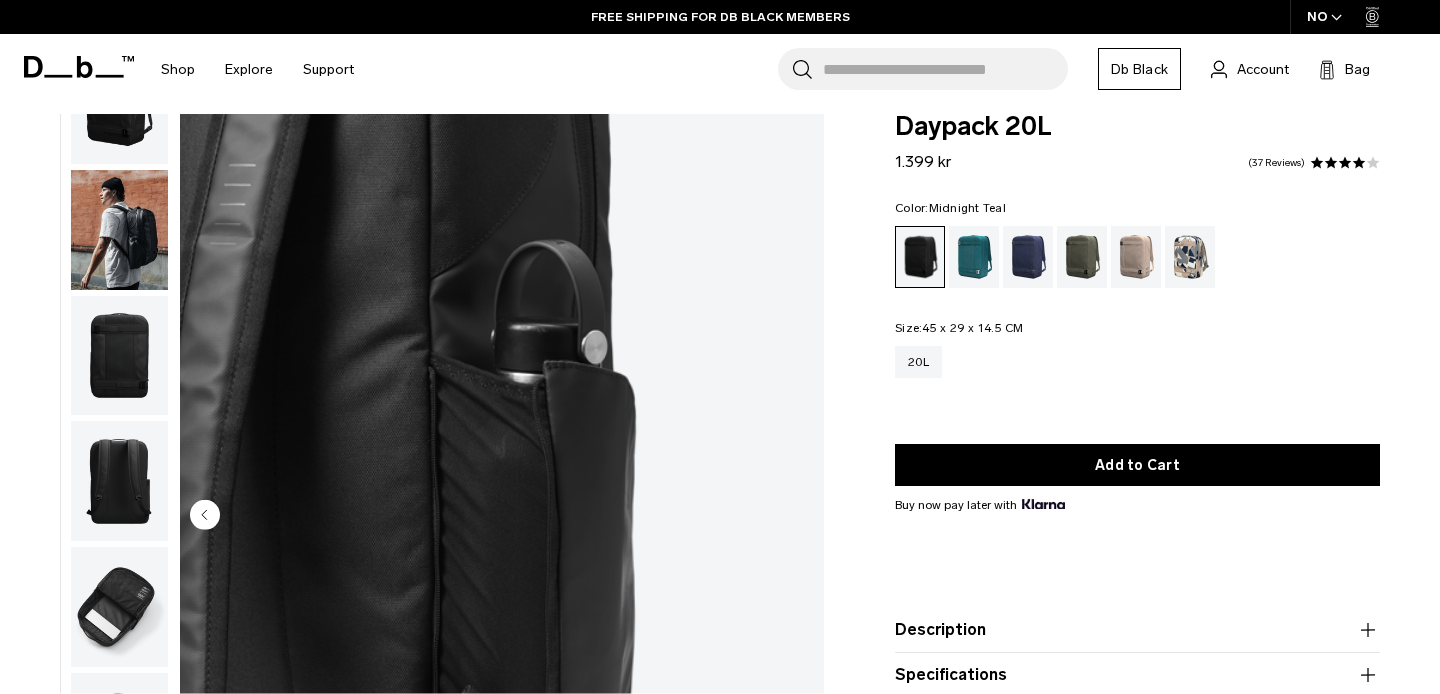click at bounding box center (974, 257) 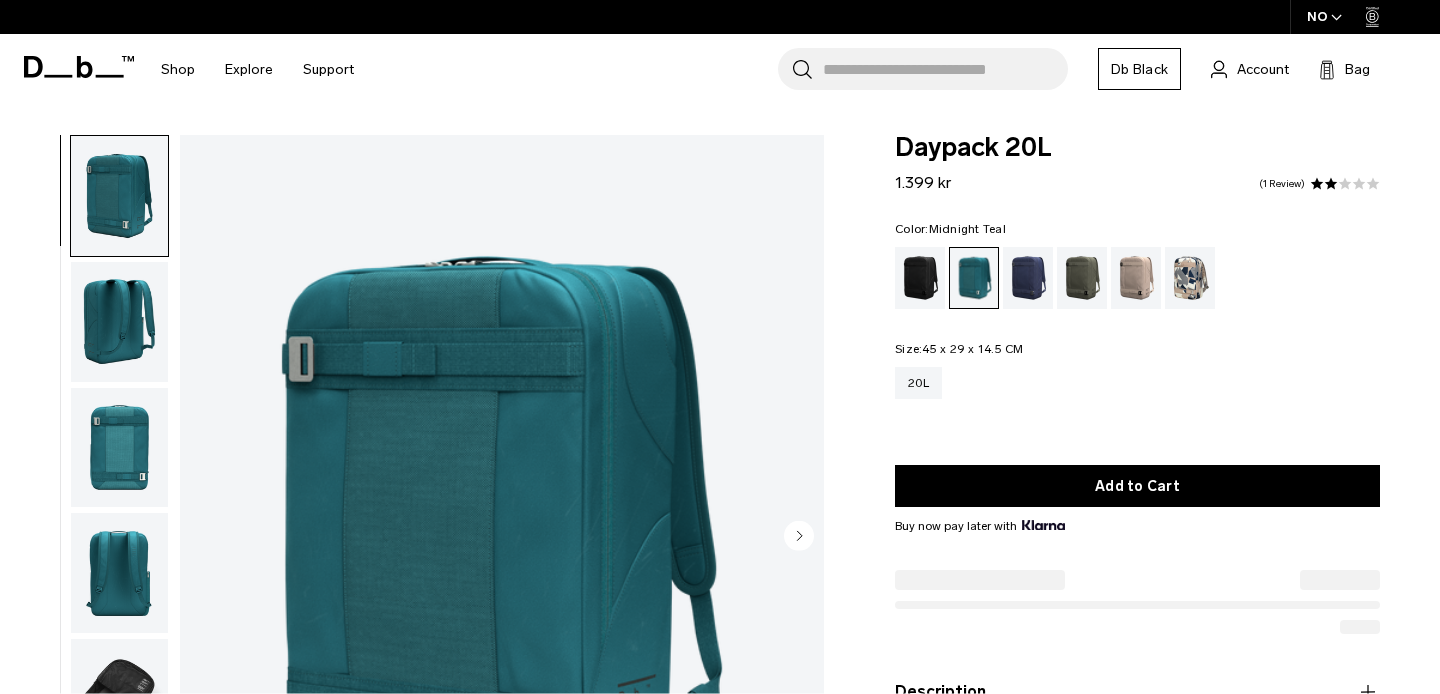 scroll, scrollTop: 0, scrollLeft: 0, axis: both 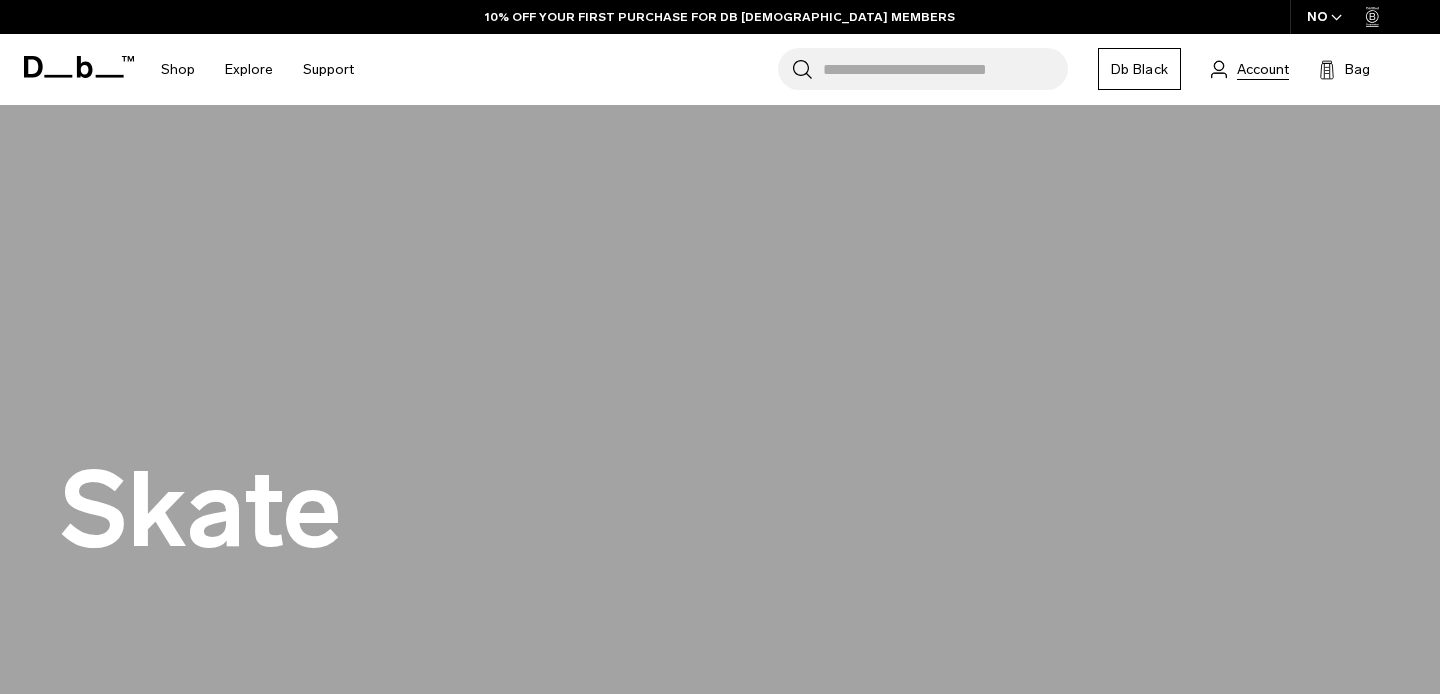 click on "Account" at bounding box center [1263, 69] 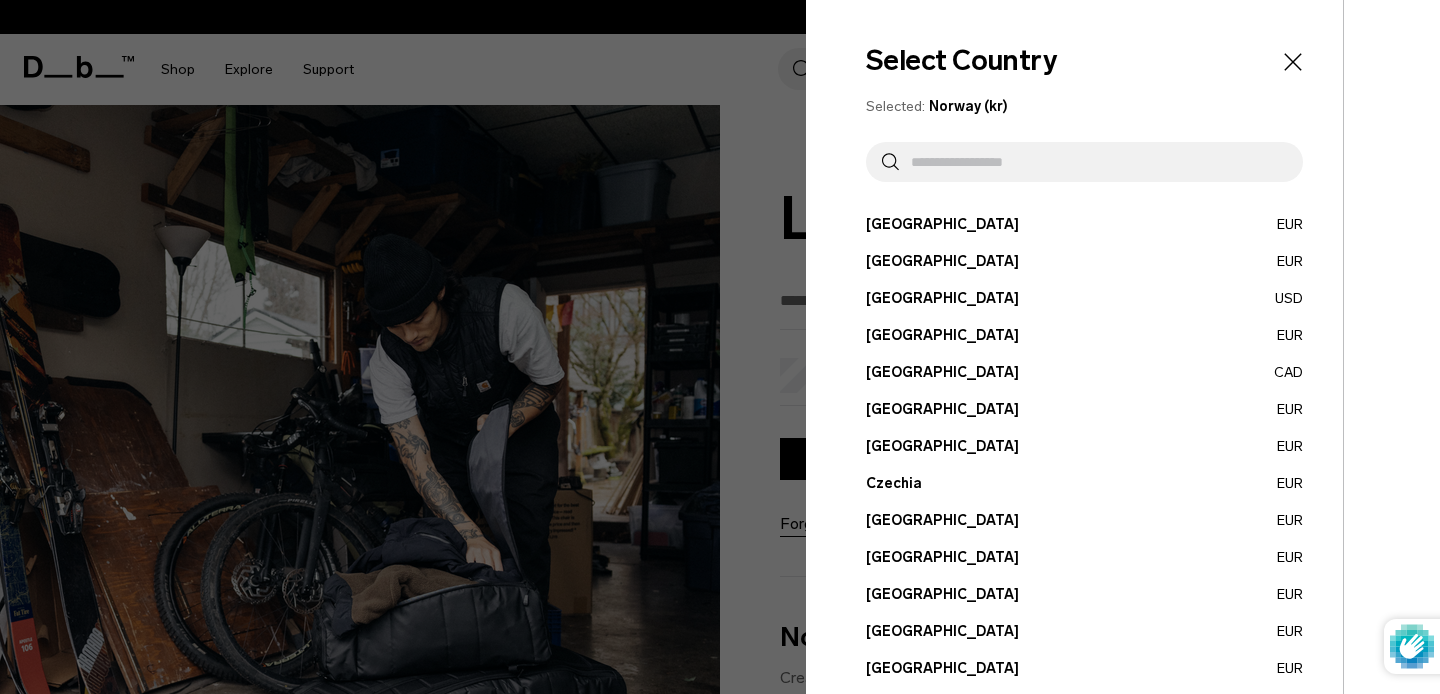 scroll, scrollTop: 0, scrollLeft: 0, axis: both 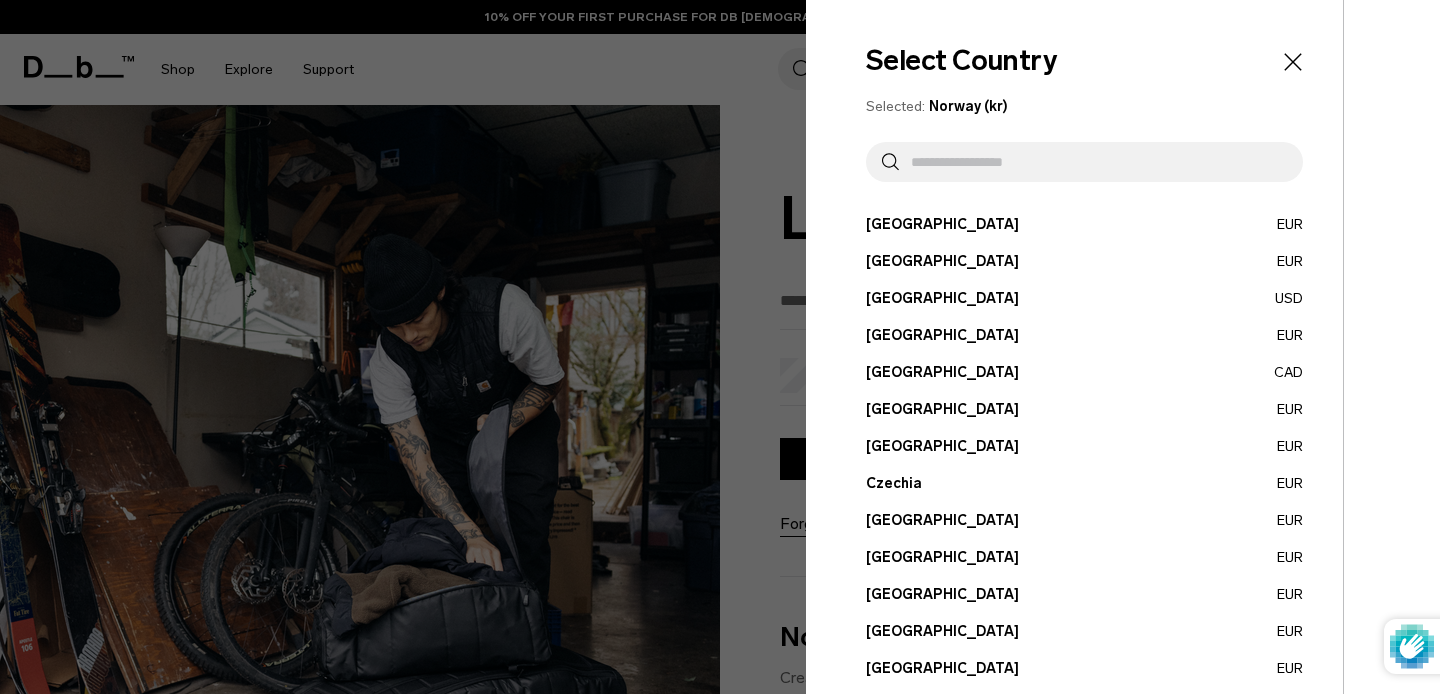 click at bounding box center [720, 347] 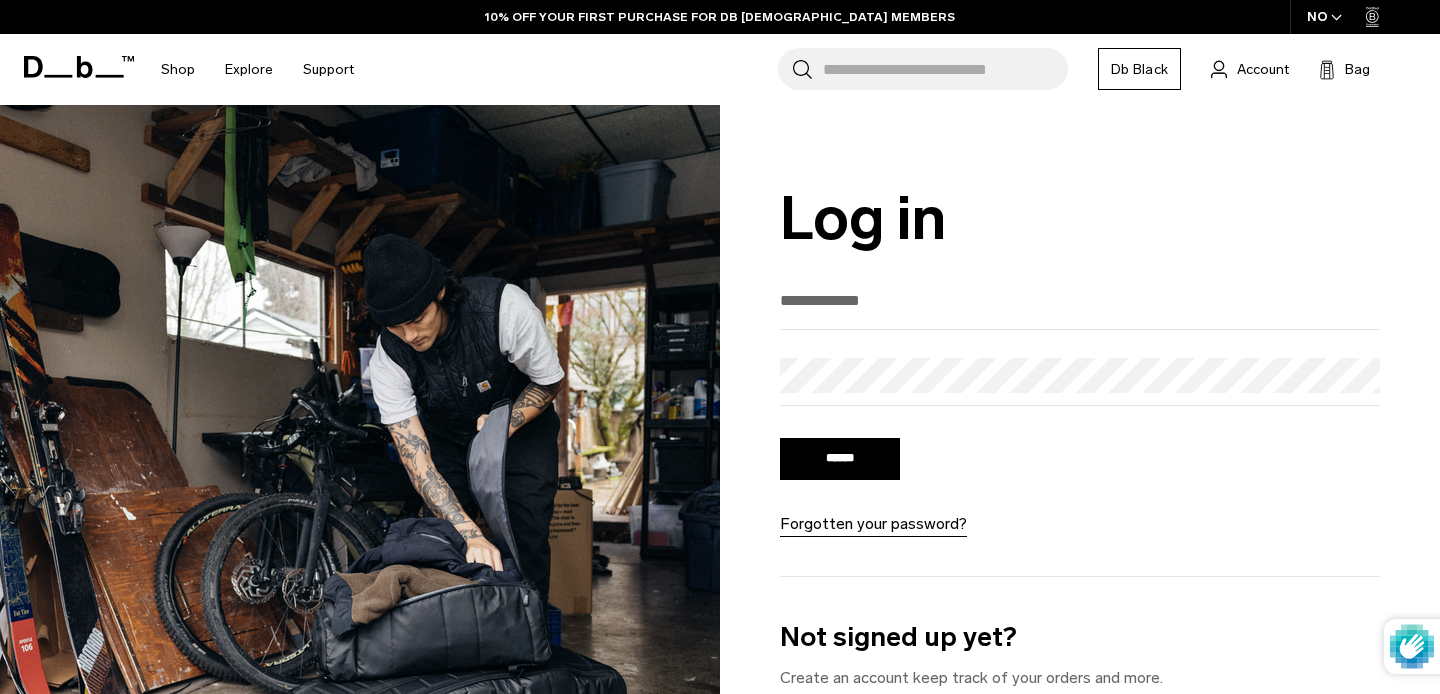 click at bounding box center [1080, 300] 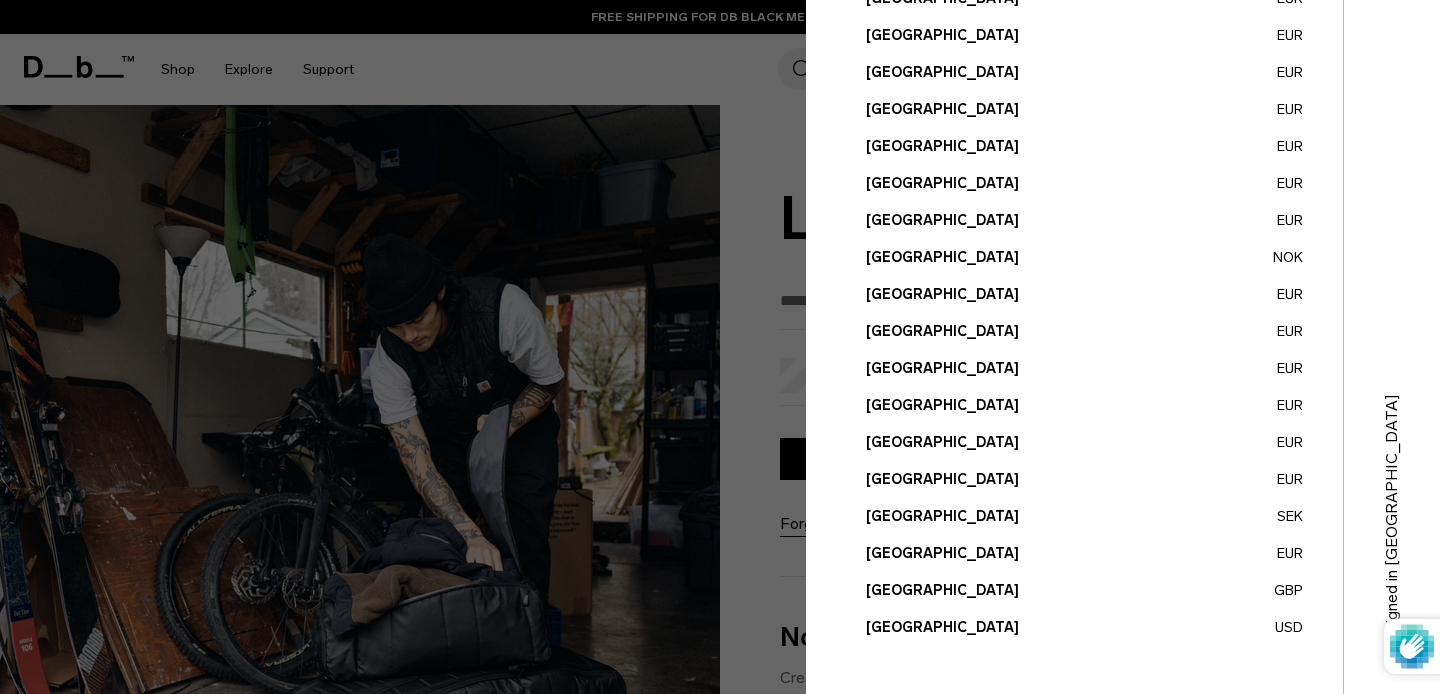 scroll, scrollTop: 781, scrollLeft: 0, axis: vertical 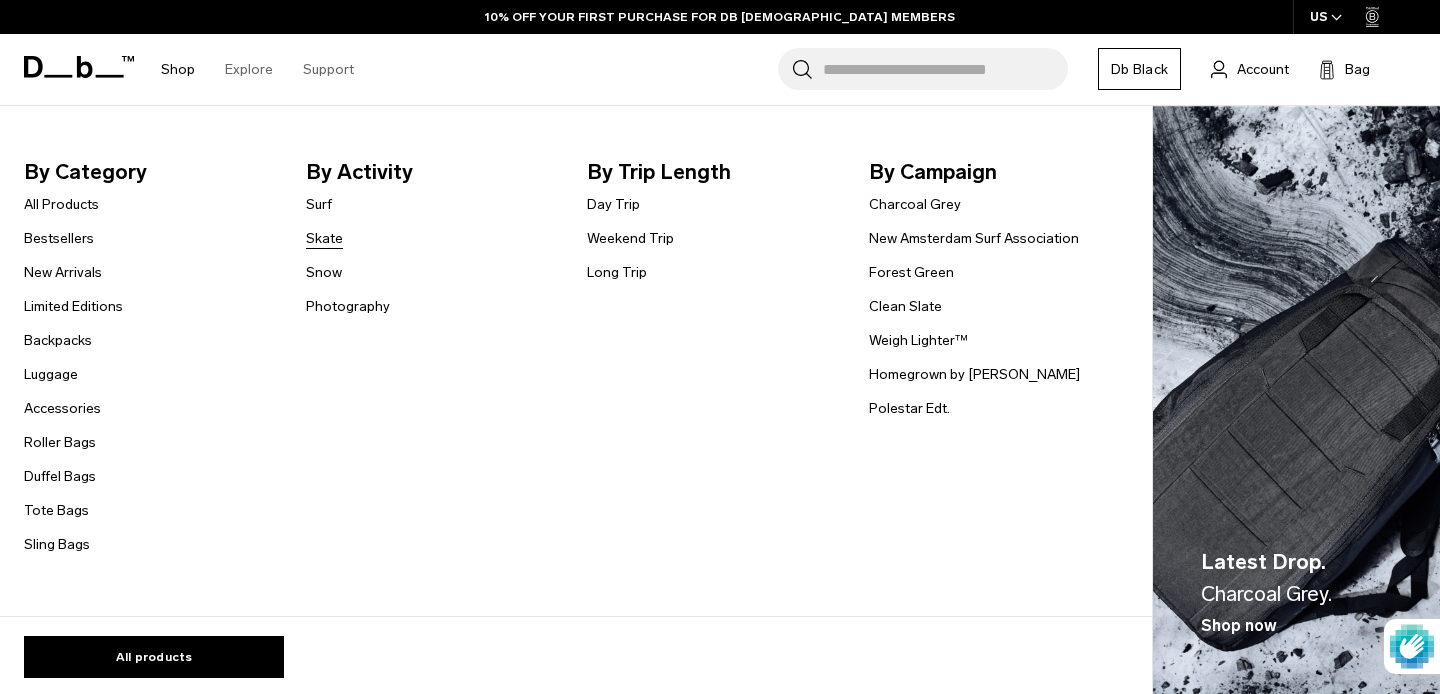 click on "Skate" at bounding box center [324, 238] 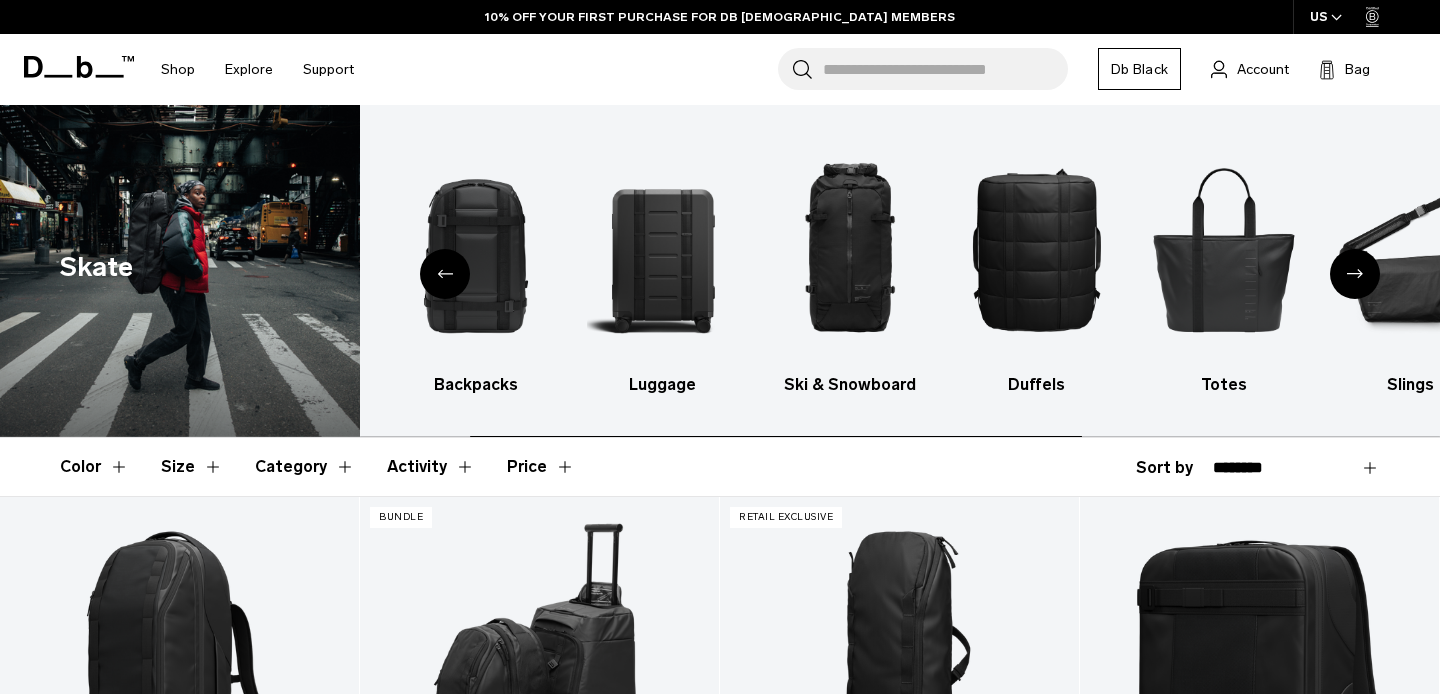 scroll, scrollTop: 0, scrollLeft: 0, axis: both 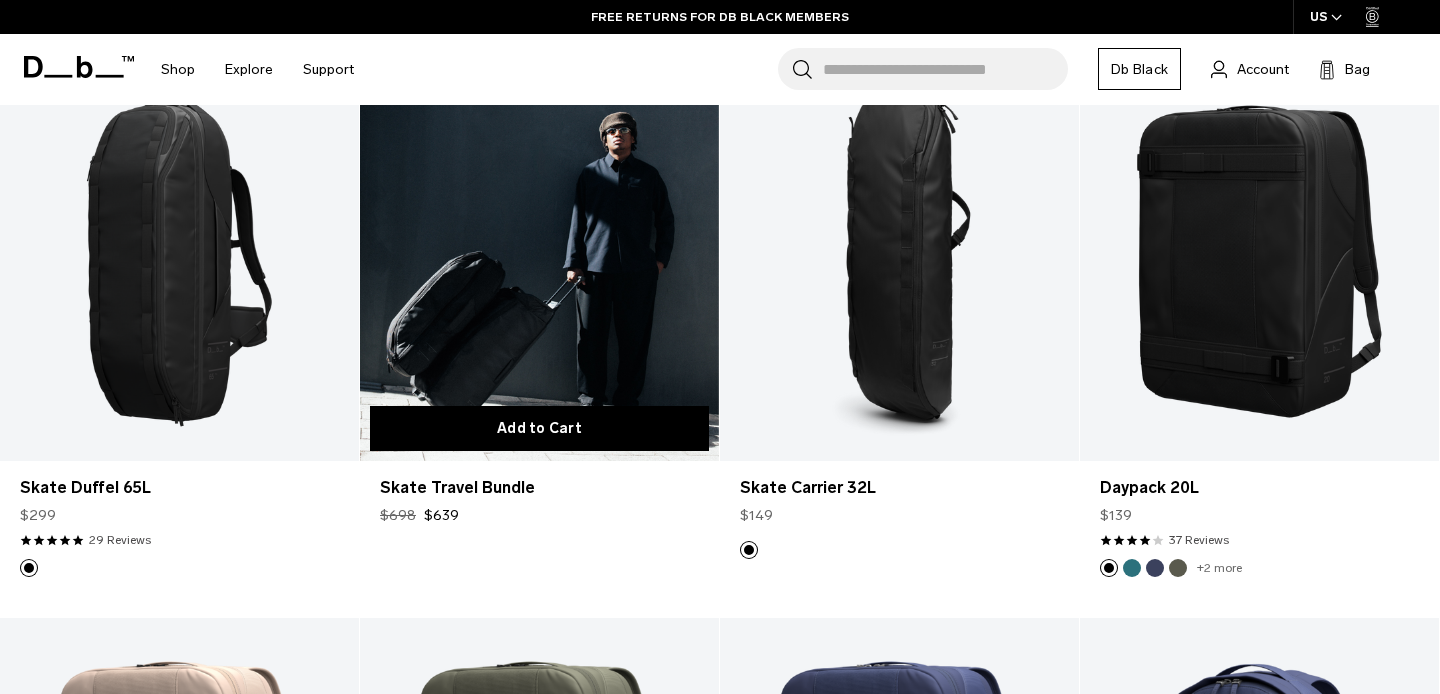 click on "Add to Cart" at bounding box center [539, 428] 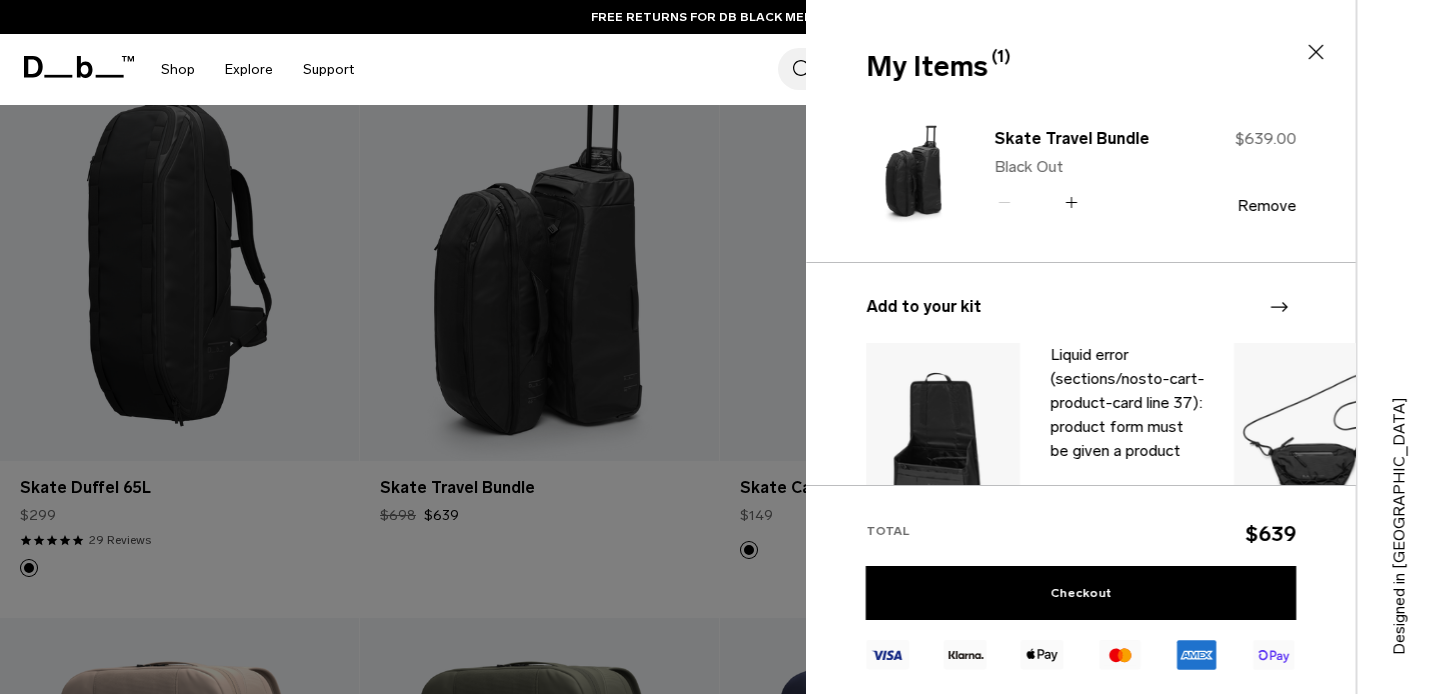 scroll, scrollTop: 0, scrollLeft: 0, axis: both 